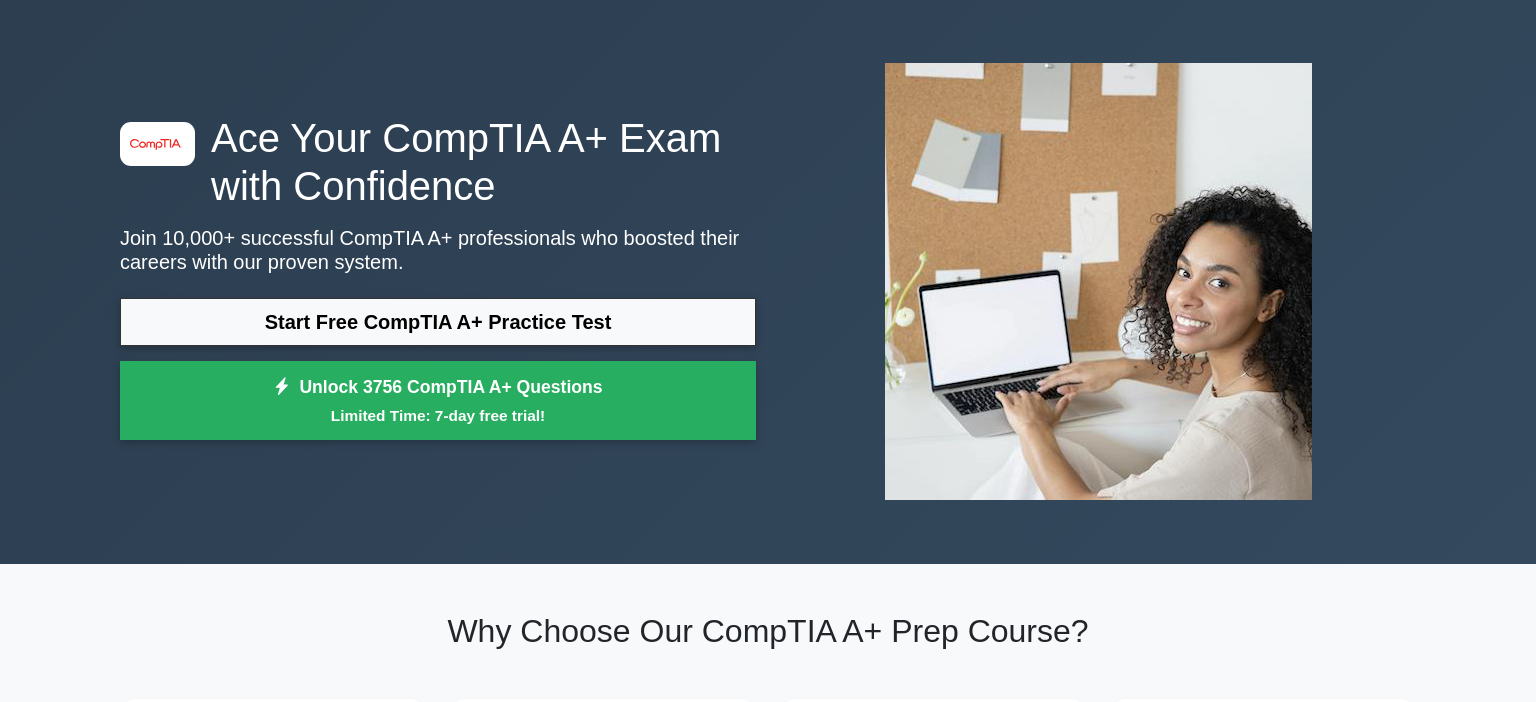 scroll, scrollTop: 84, scrollLeft: 0, axis: vertical 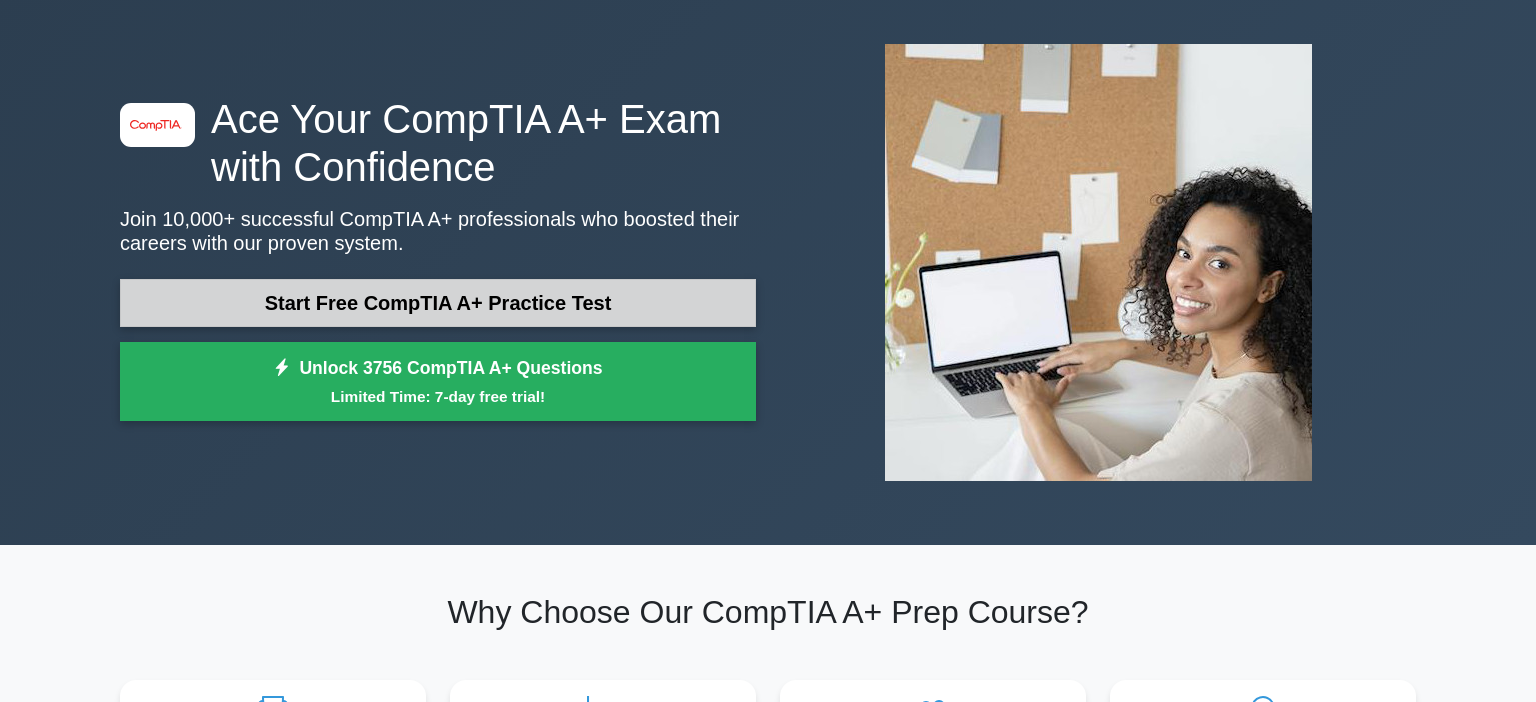 click on "Start Free CompTIA A+ Practice Test" at bounding box center [438, 303] 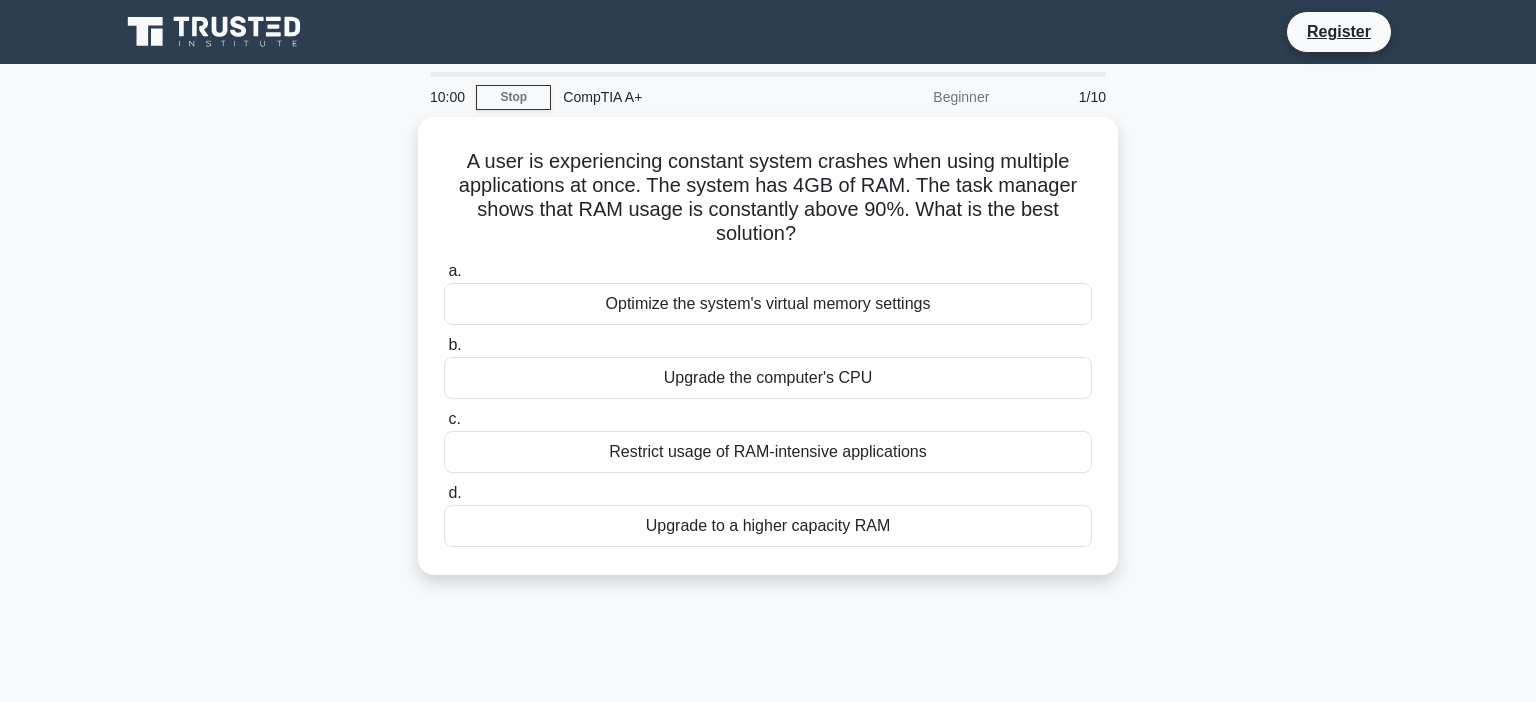 scroll, scrollTop: 0, scrollLeft: 0, axis: both 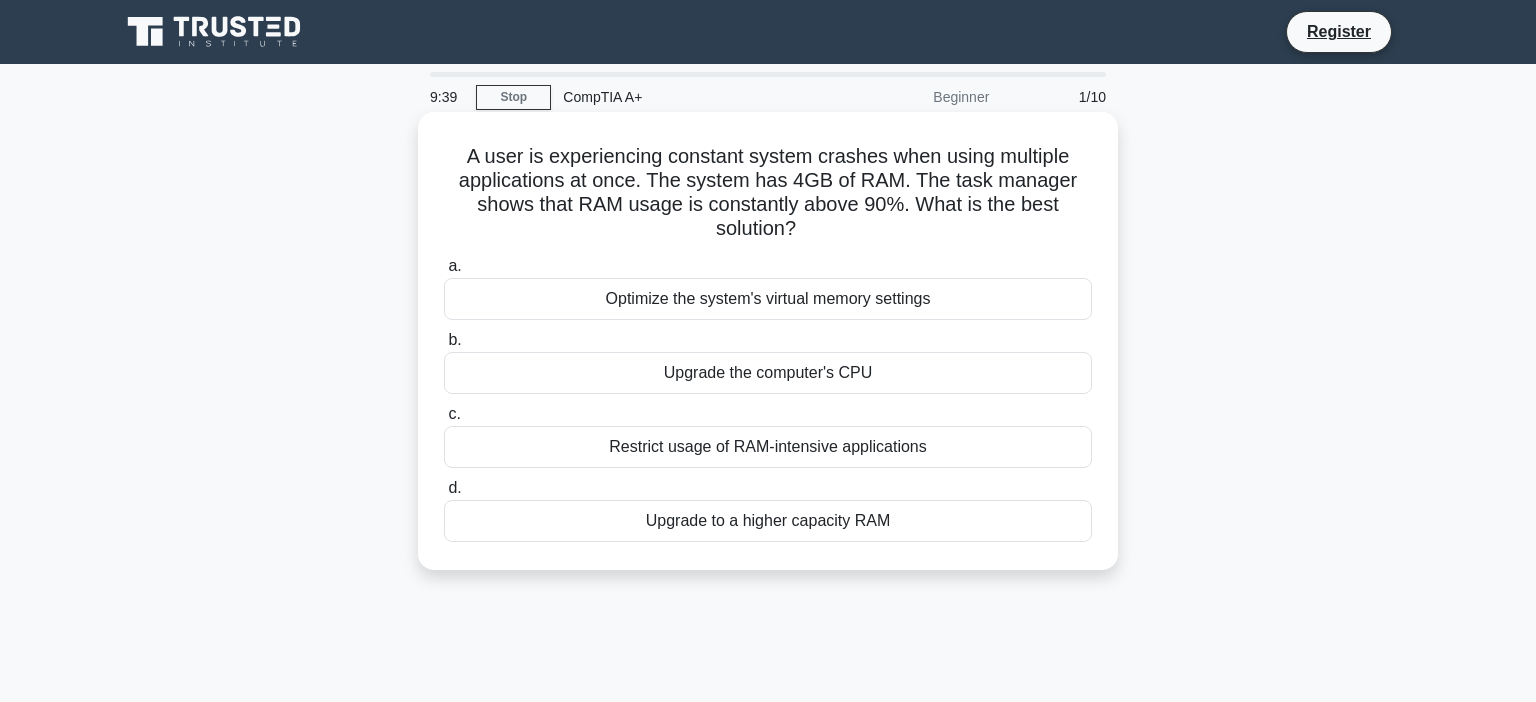 click on "Upgrade to a higher capacity RAM" at bounding box center (768, 521) 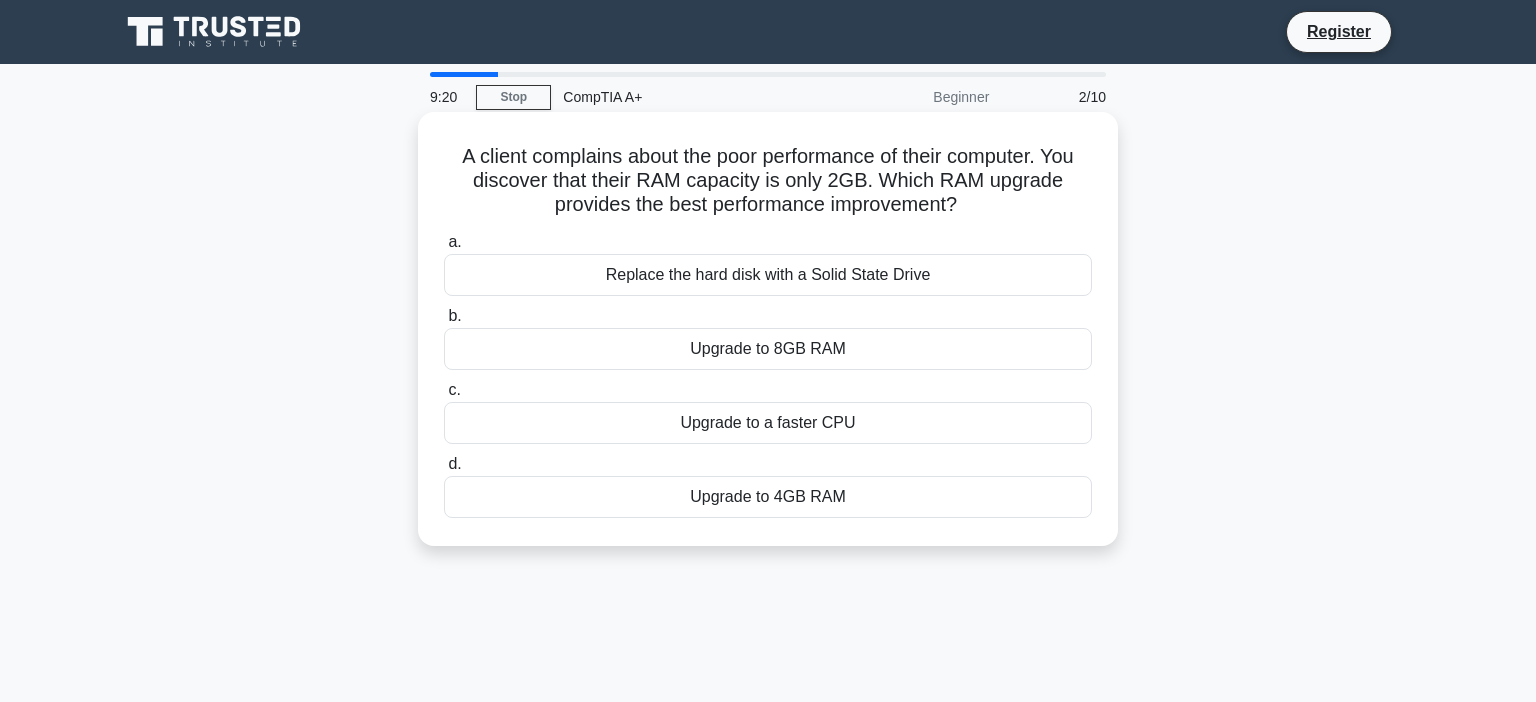 click on "Upgrade to a faster CPU" at bounding box center (768, 423) 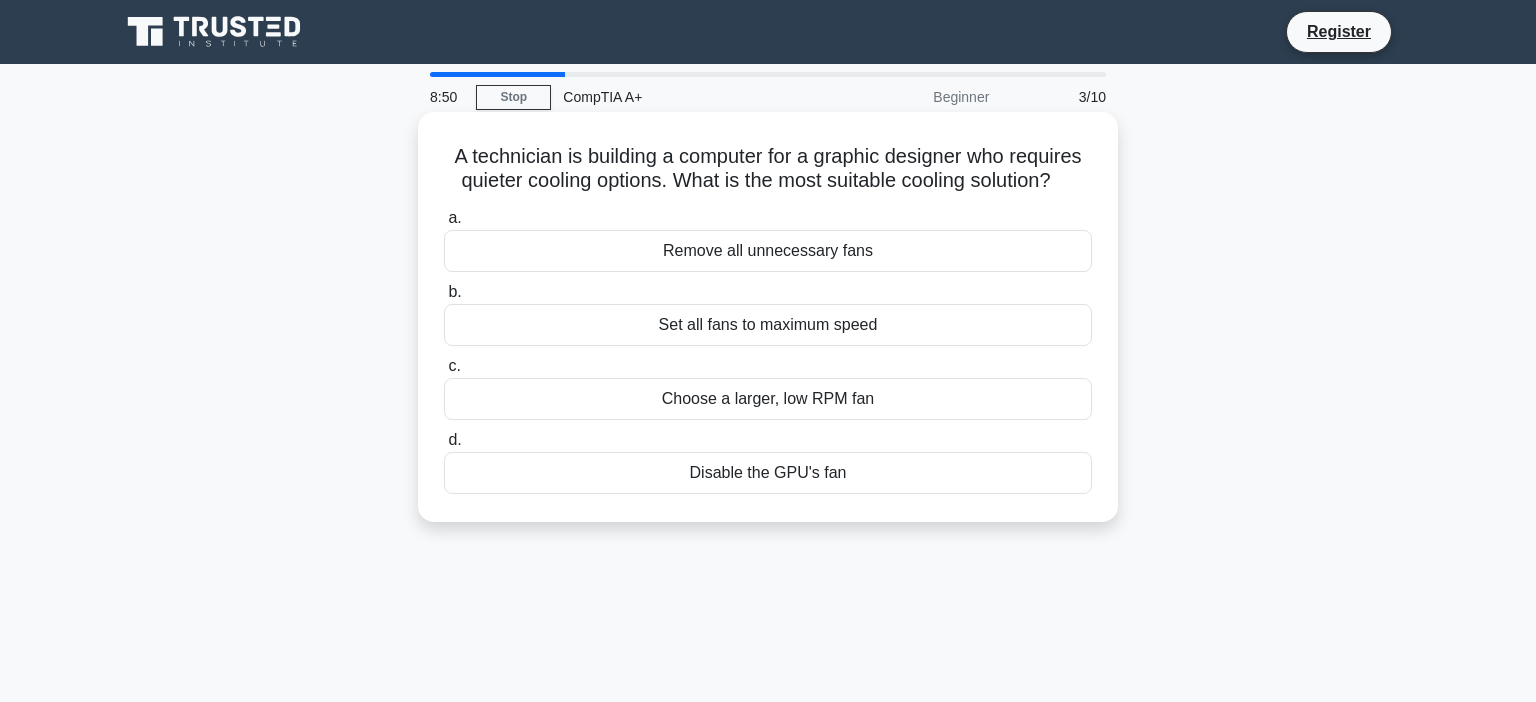 click on "Choose a larger, low RPM fan" at bounding box center [768, 399] 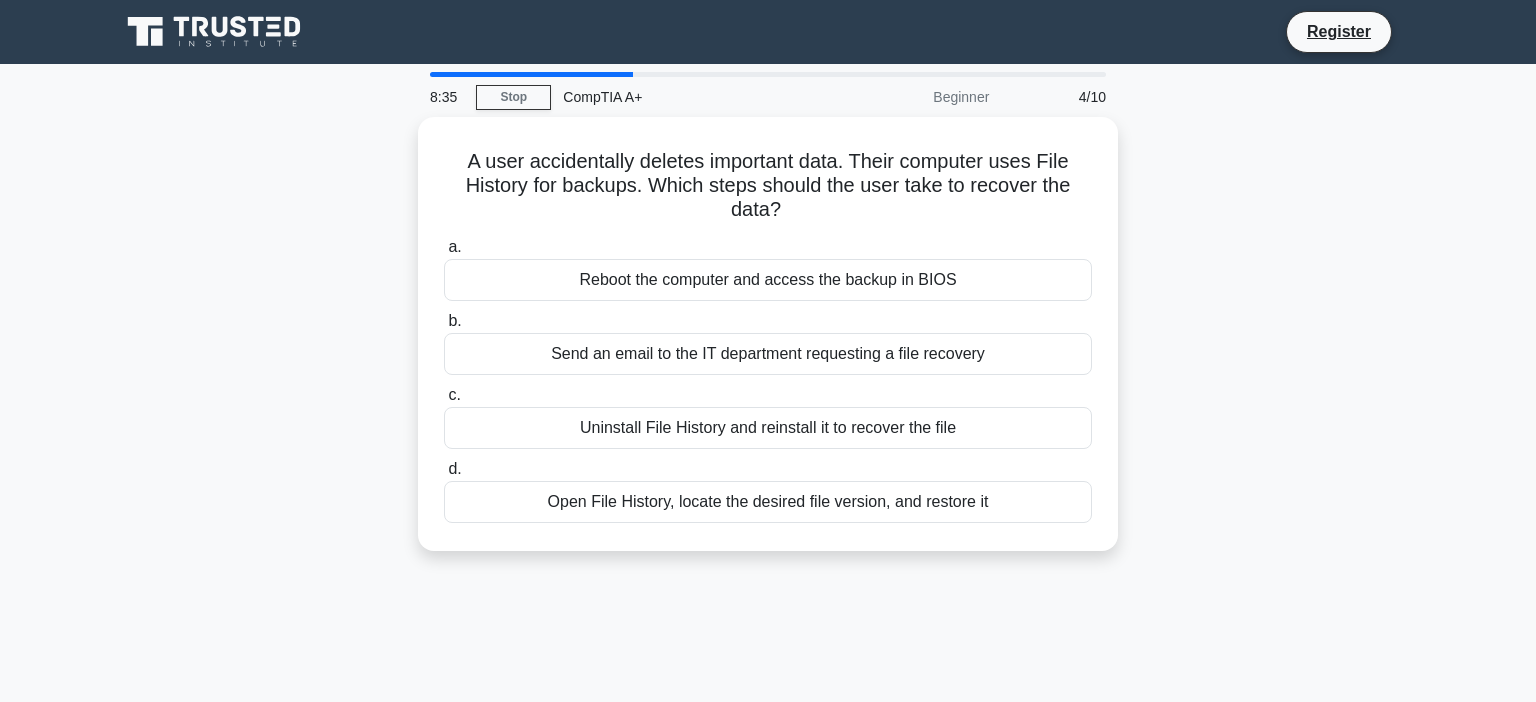 click on "A user accidentally deletes important data. Their computer uses File History for backups. Which steps should the user take to recover the data?
.spinner_0XTQ{transform-origin:center;animation:spinner_y6GP .75s linear infinite}@keyframes spinner_y6GP{100%{transform:rotate(360deg)}}
a.
Reboot the computer and access the backup in BIOS
b. c. d." at bounding box center [768, 346] 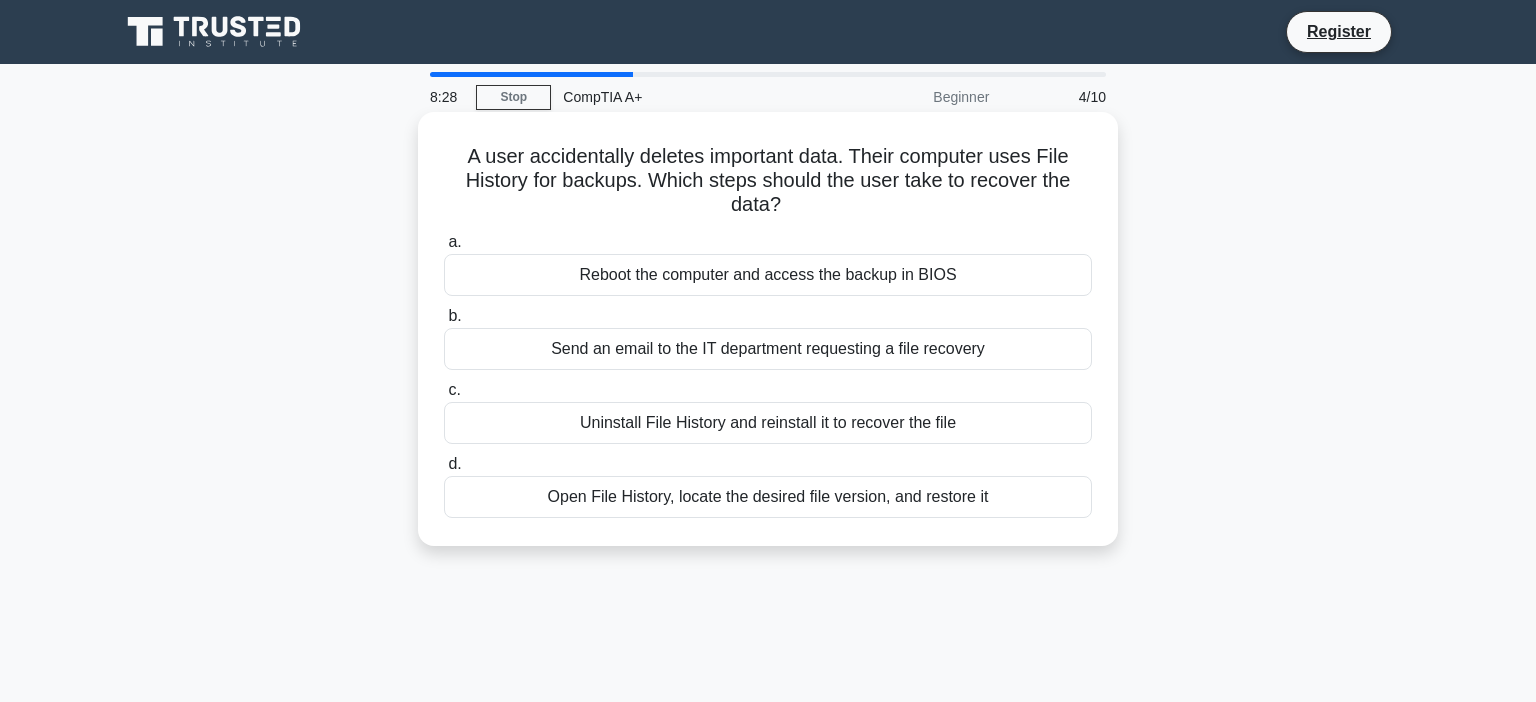 click on "Open File History, locate the desired file version, and restore it" at bounding box center [768, 497] 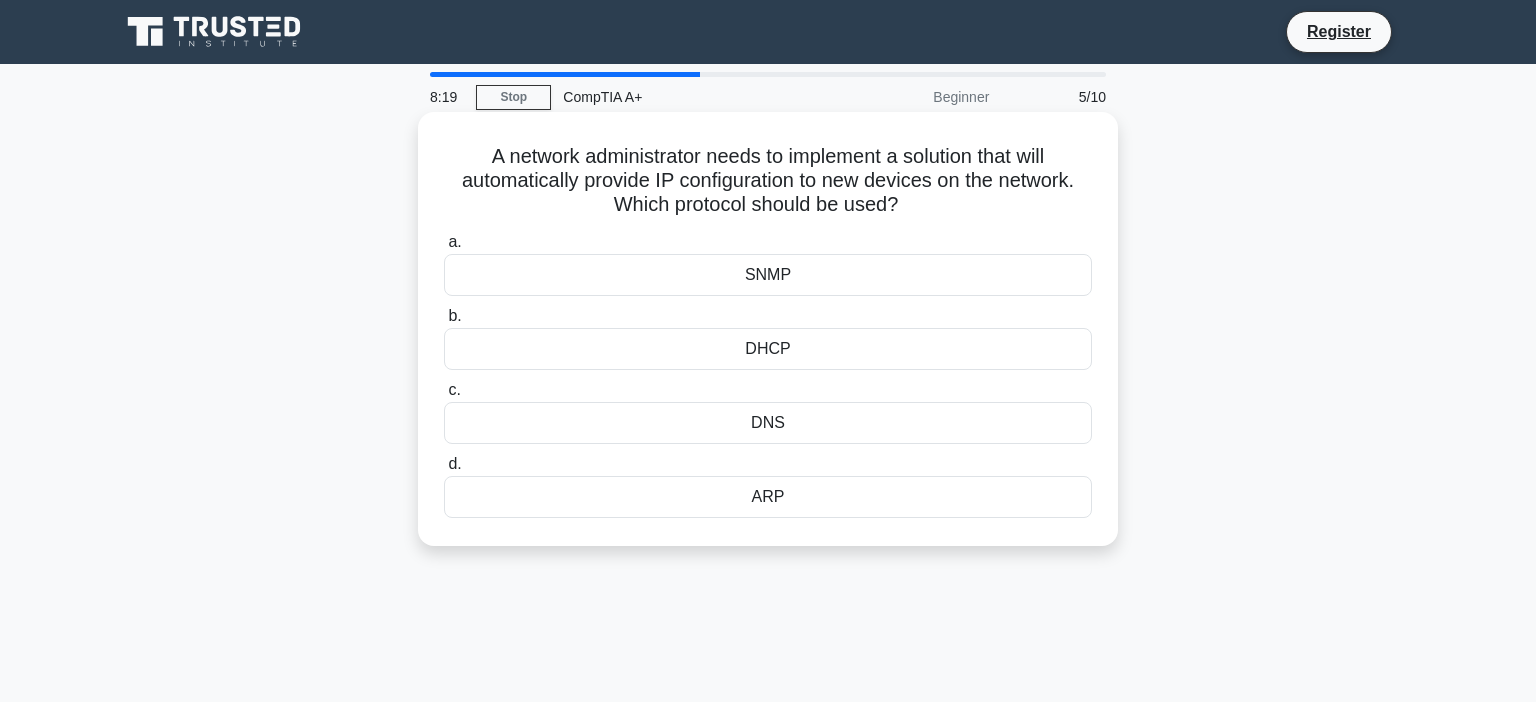 click on "DNS" at bounding box center [768, 423] 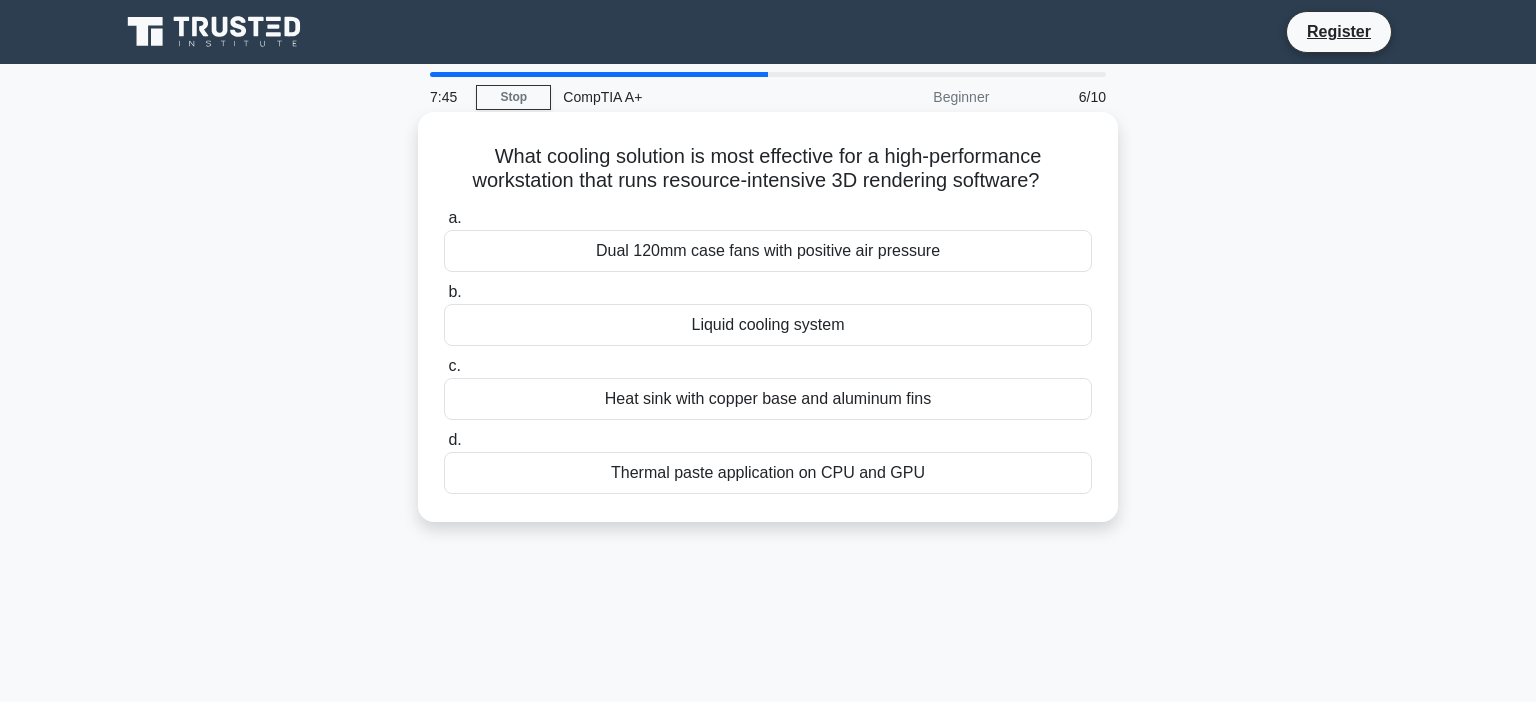 click on "Dual 120mm case fans with positive air pressure" at bounding box center [768, 251] 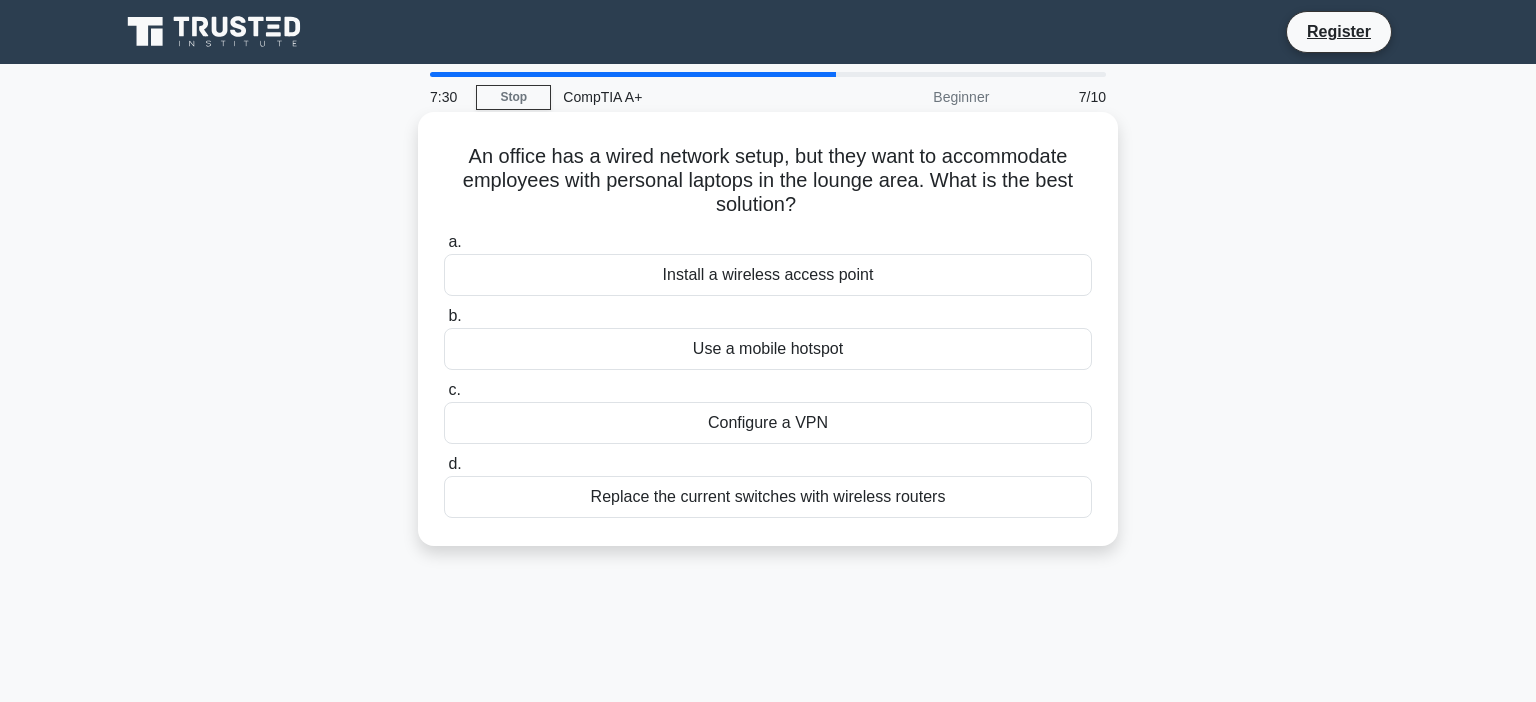 click on "Install a wireless access point" at bounding box center (768, 275) 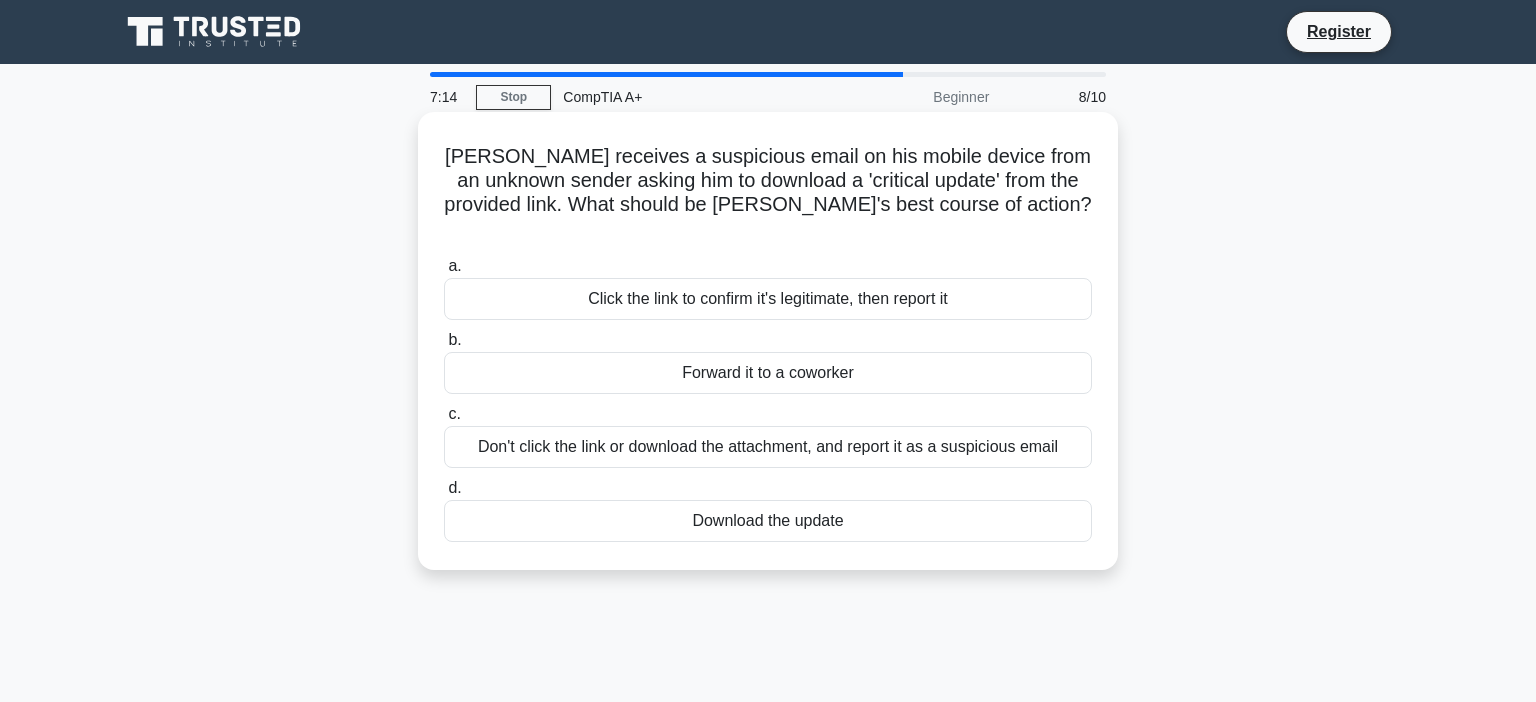 click on "Don't click the link or download the attachment, and report it as a suspicious email" at bounding box center (768, 447) 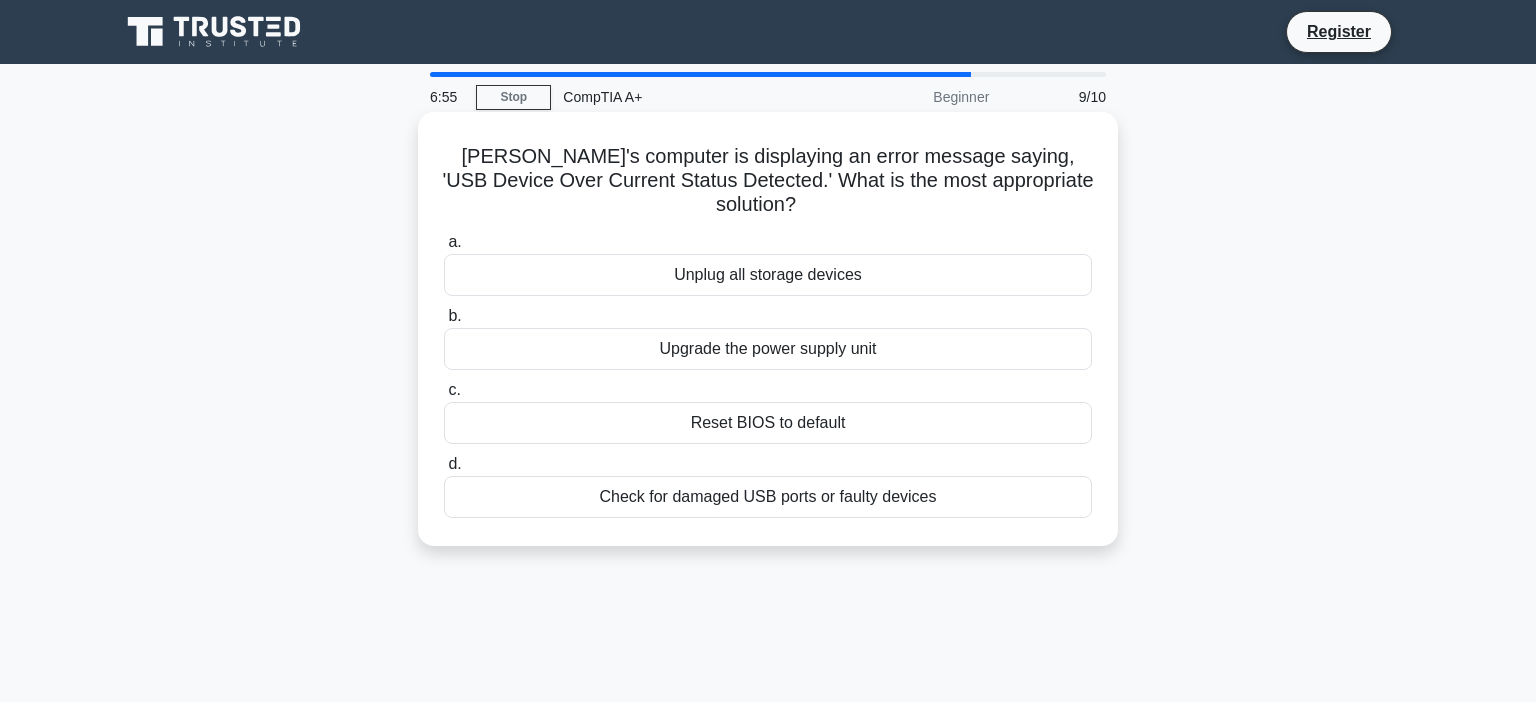 click on "Check for damaged USB ports or faulty devices" at bounding box center (768, 497) 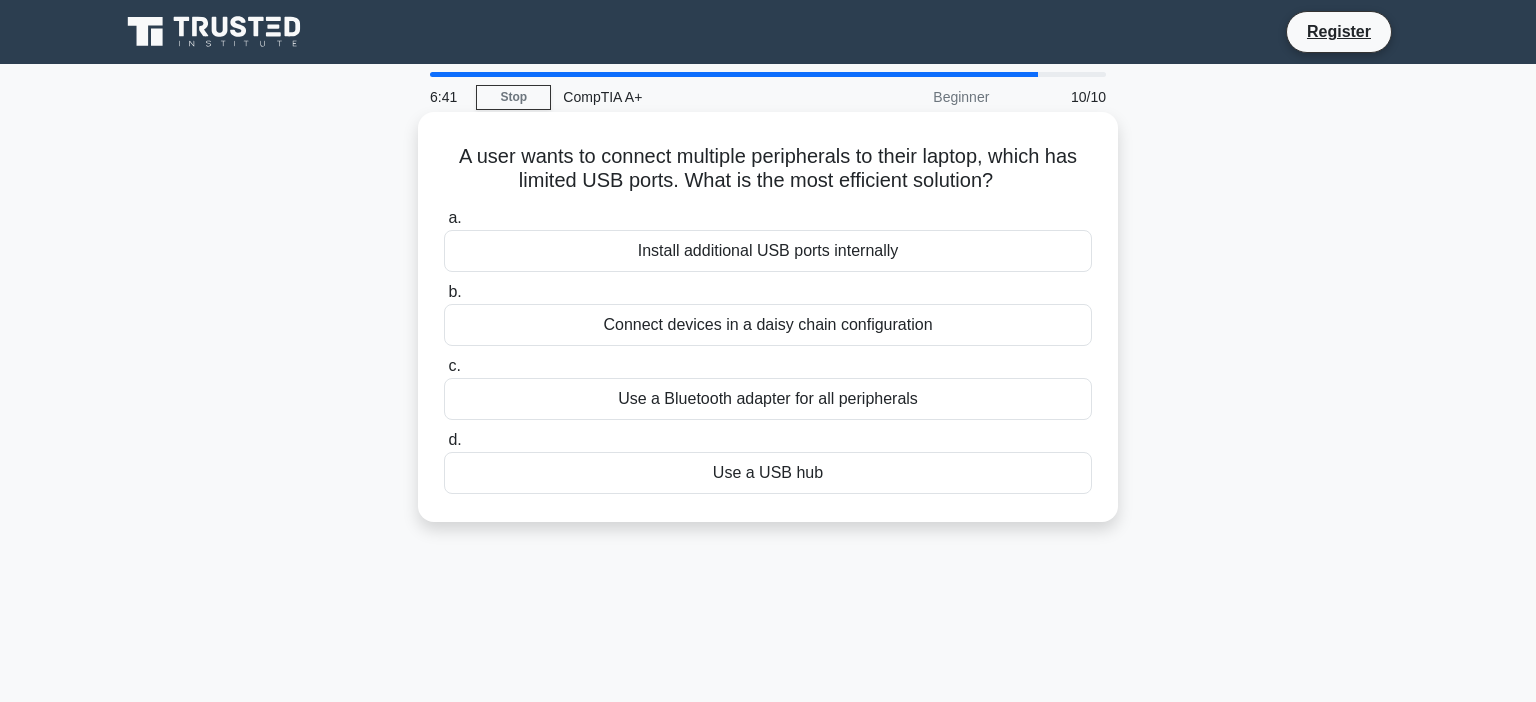 click on "Use a Bluetooth adapter for all peripherals" at bounding box center [768, 399] 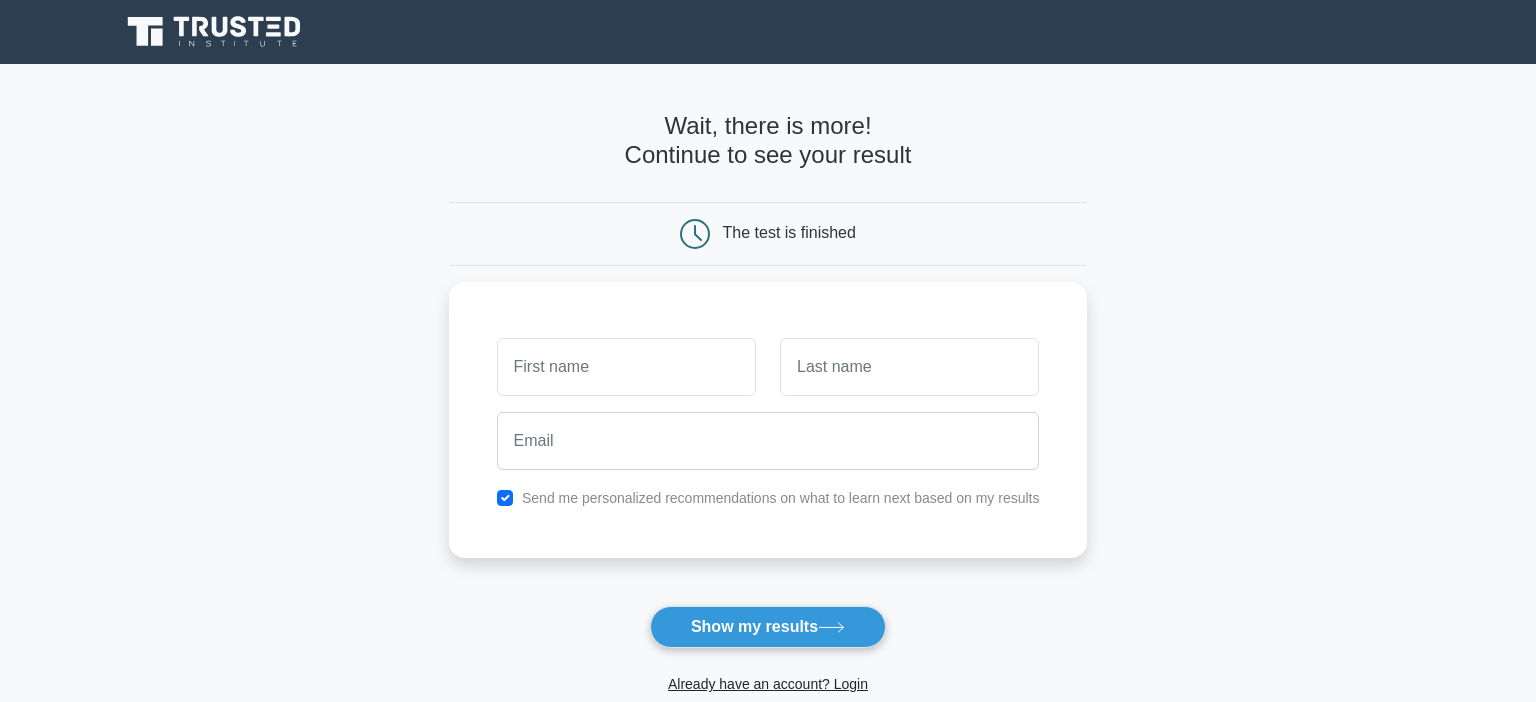 scroll, scrollTop: 0, scrollLeft: 0, axis: both 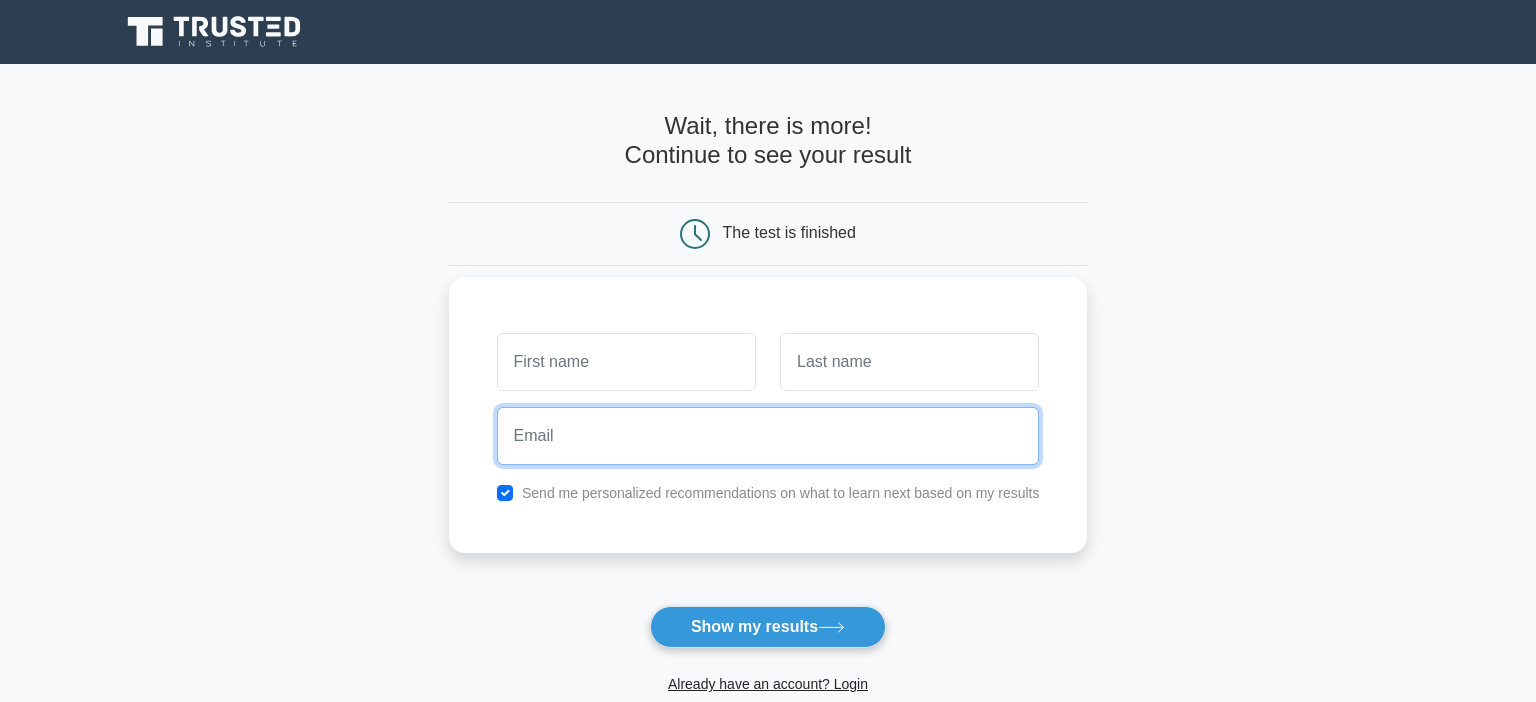 click at bounding box center [768, 436] 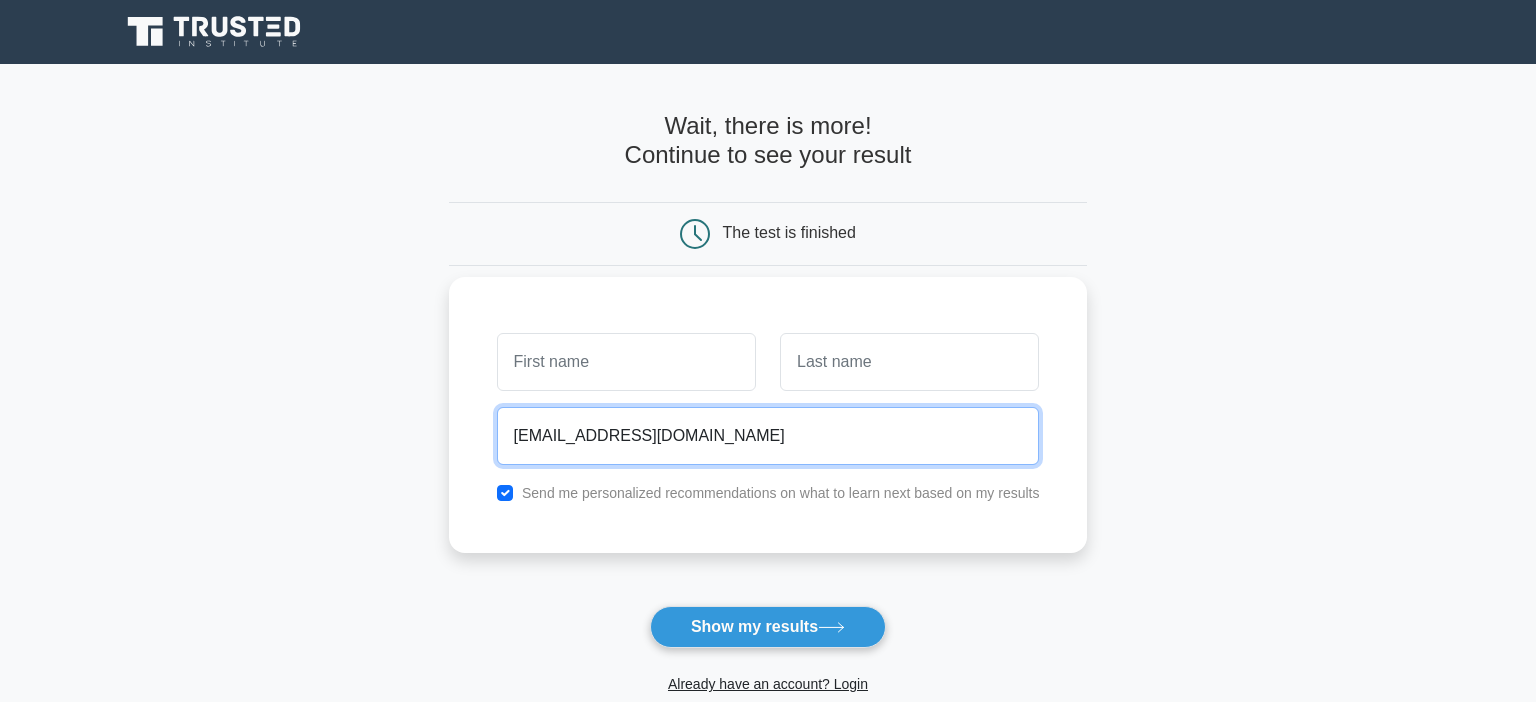 type on "NGUYEN09LOAN@YAHOO.COM" 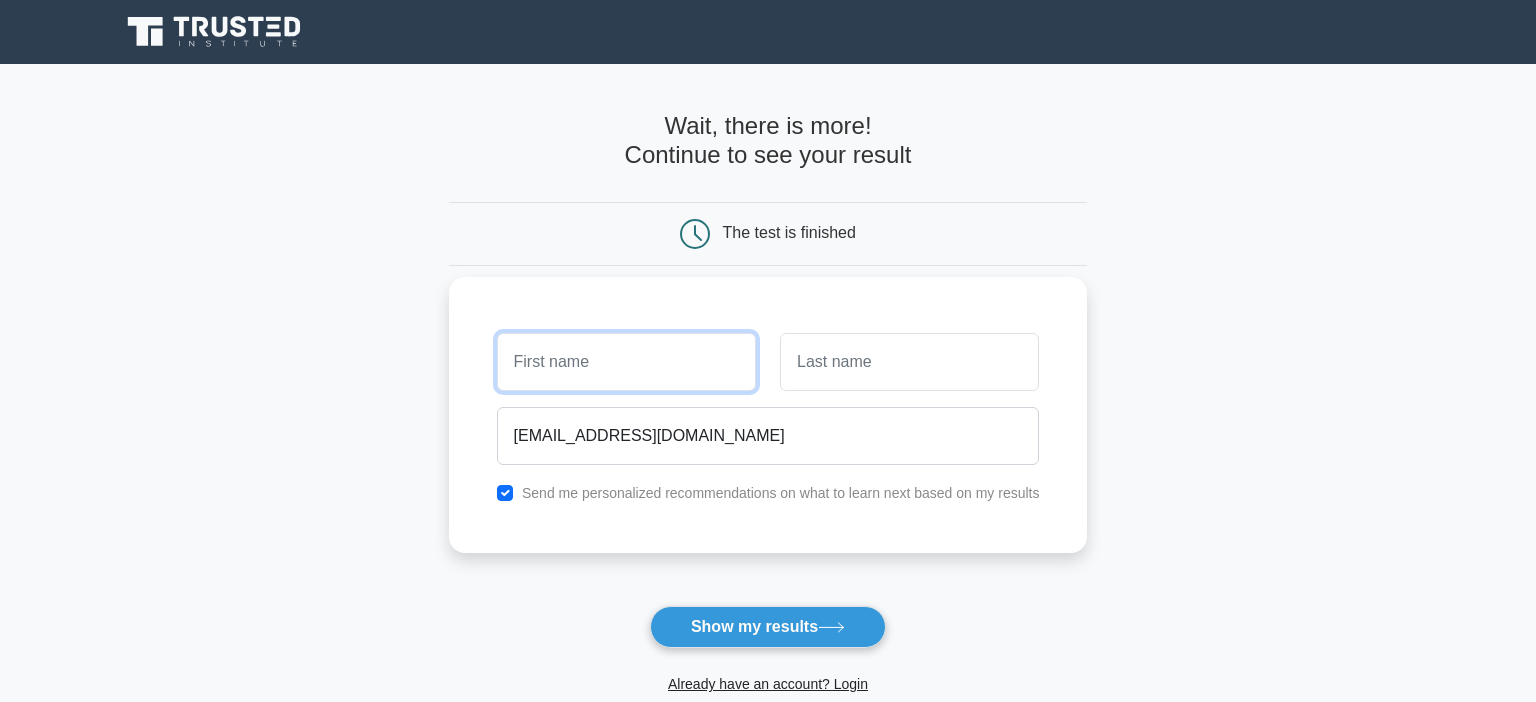 click at bounding box center (626, 362) 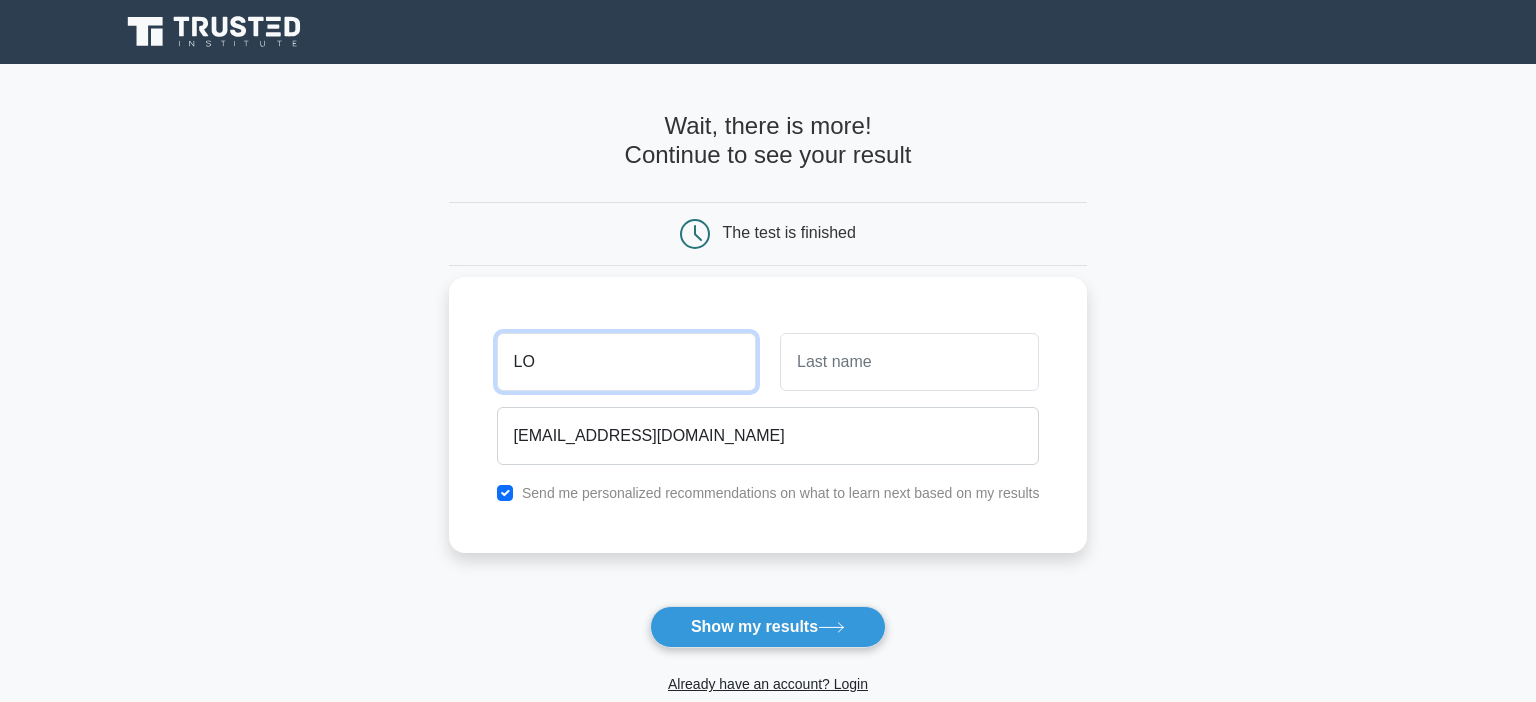type on "LO" 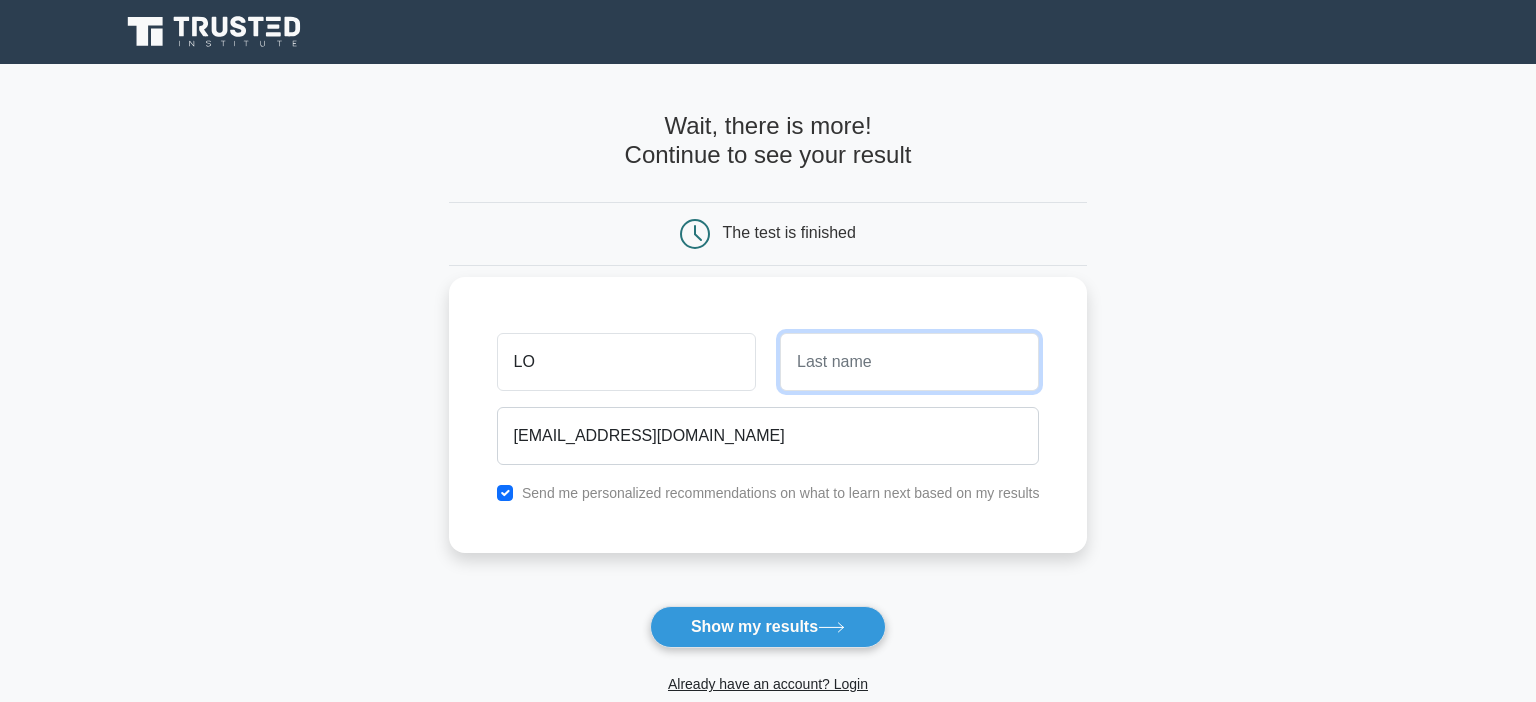 click at bounding box center (909, 362) 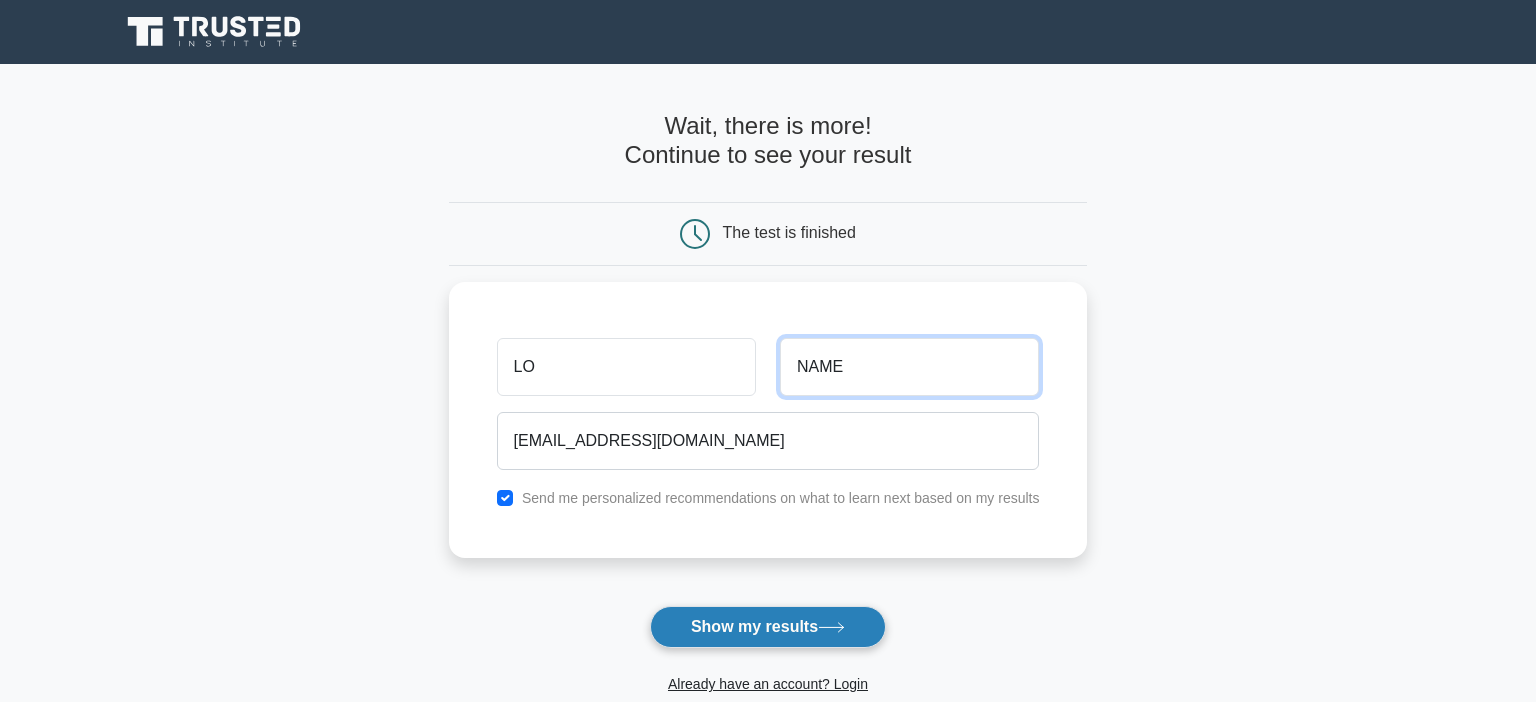 type on "NAME" 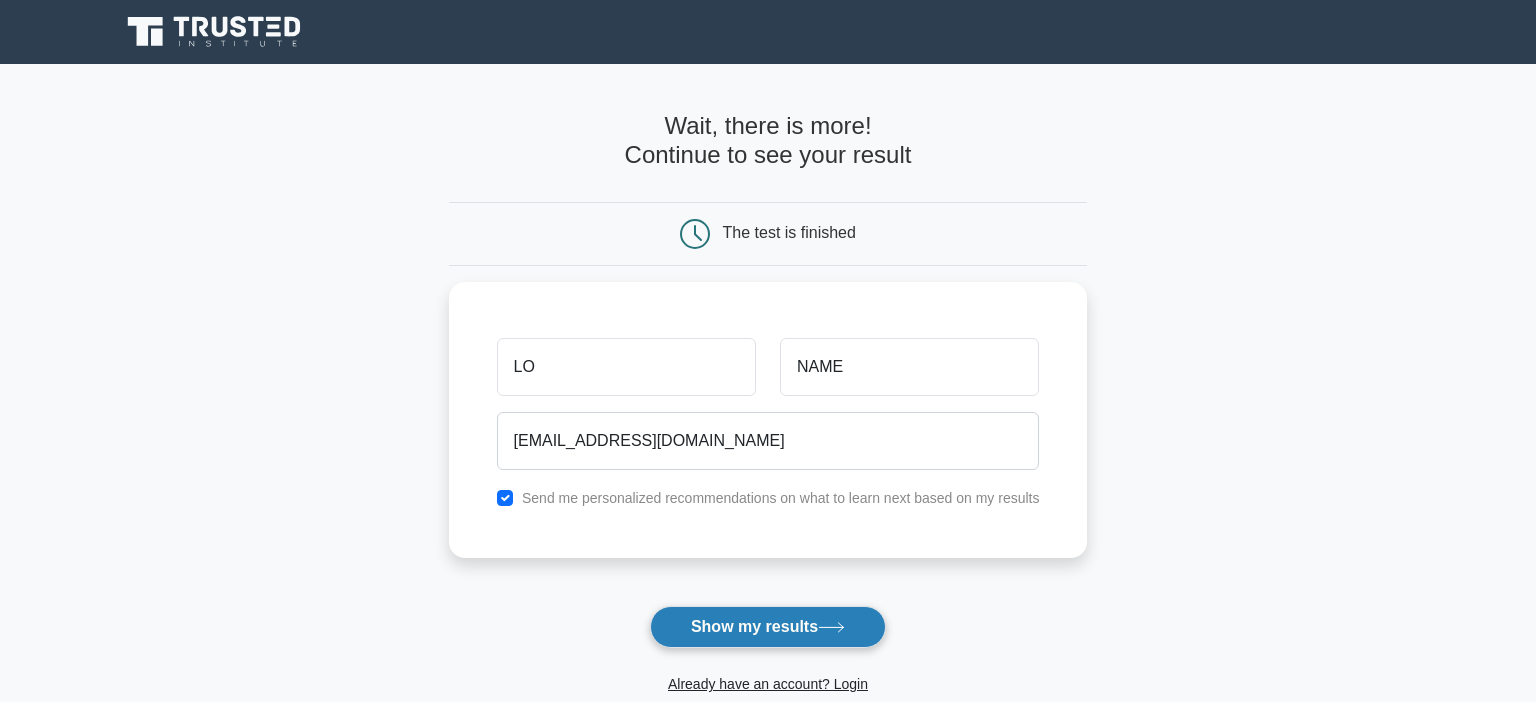 click on "Show my results" at bounding box center (768, 627) 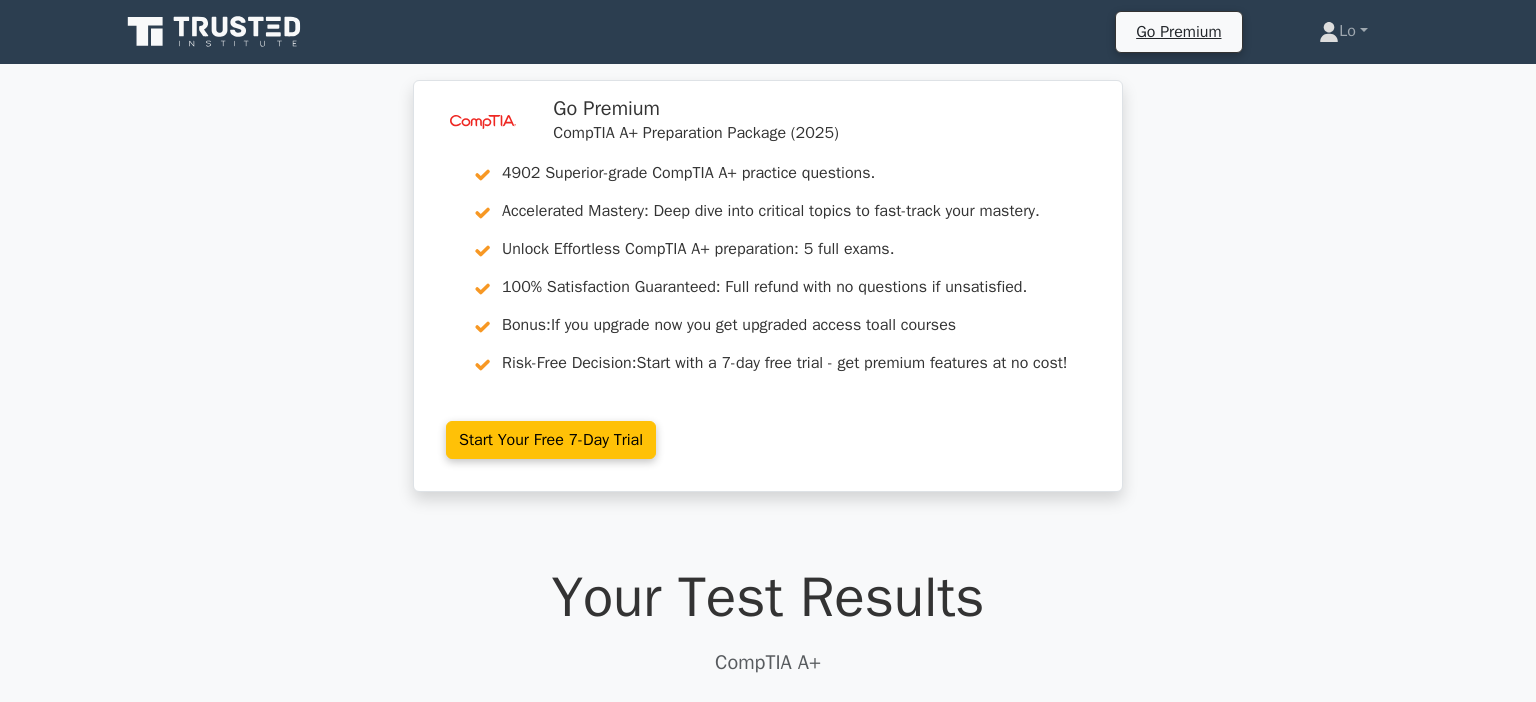 scroll, scrollTop: 0, scrollLeft: 0, axis: both 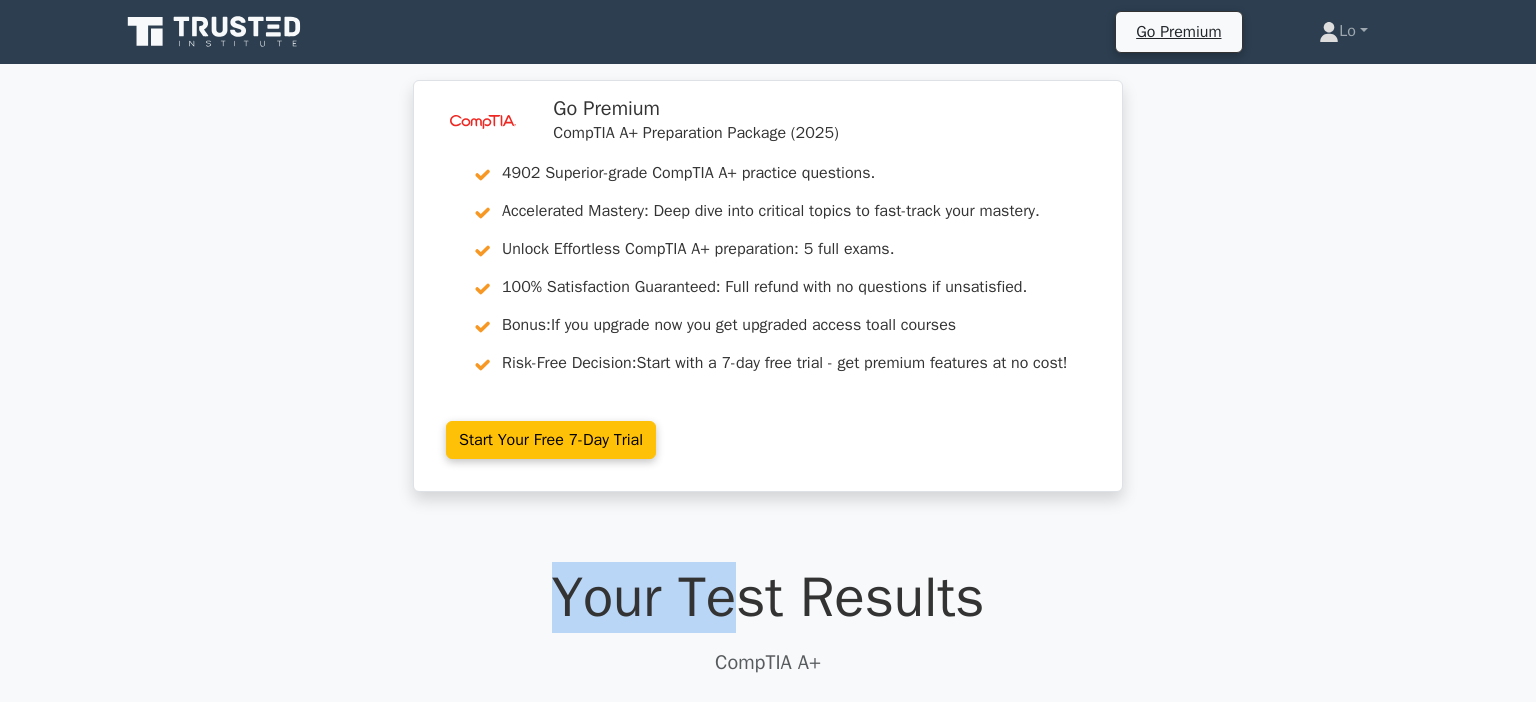 click on "Your Test Results
CompTIA A+
60%
Your Score
Keep practicing!
Performance by Topic
Hardware
0%
Operating Systems
0%
0% 0% 0% 0% #" at bounding box center (768, 2012) 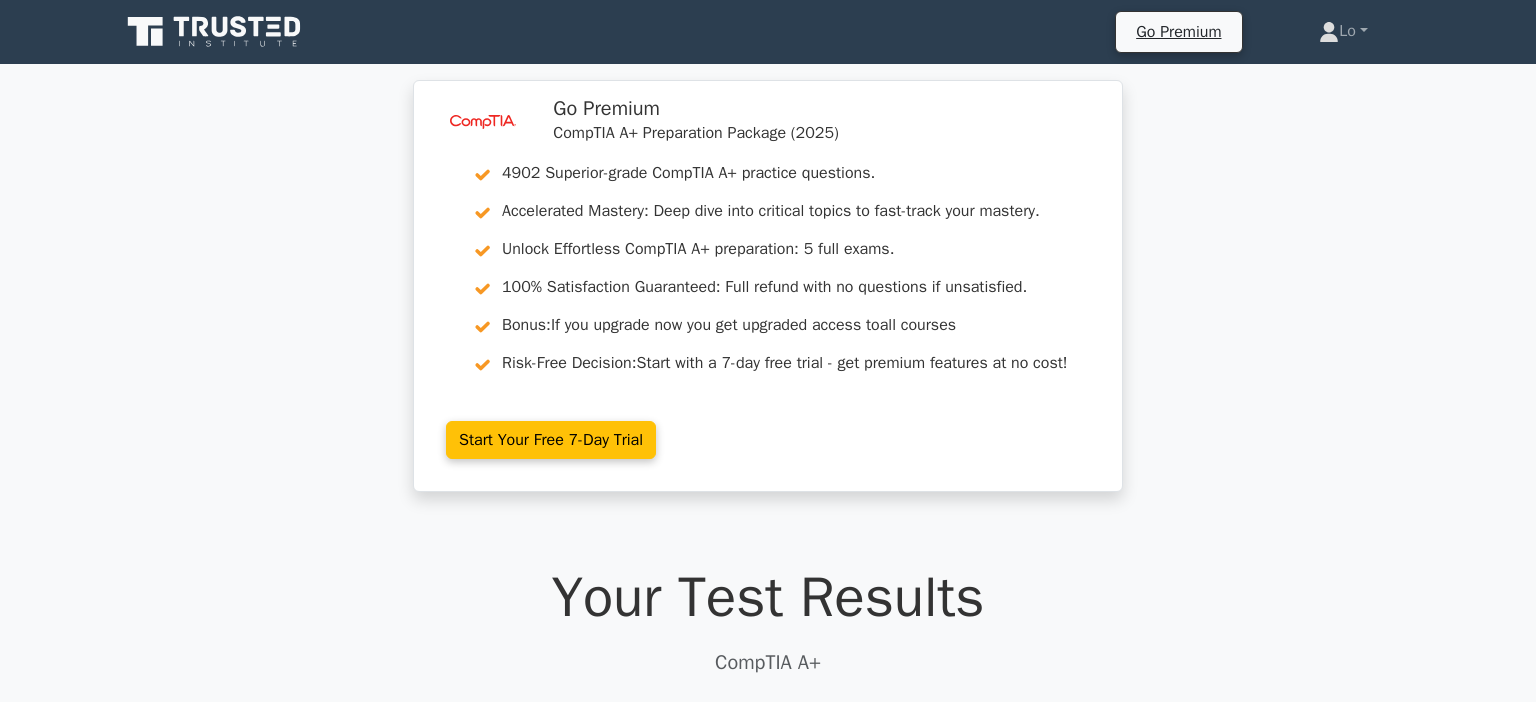 click on "Your Test Results
CompTIA A+
60%
Your Score
Keep practicing!
Performance by Topic
Hardware
0%
Operating Systems
0%
0% 0% 0% 0% #" at bounding box center (768, 2012) 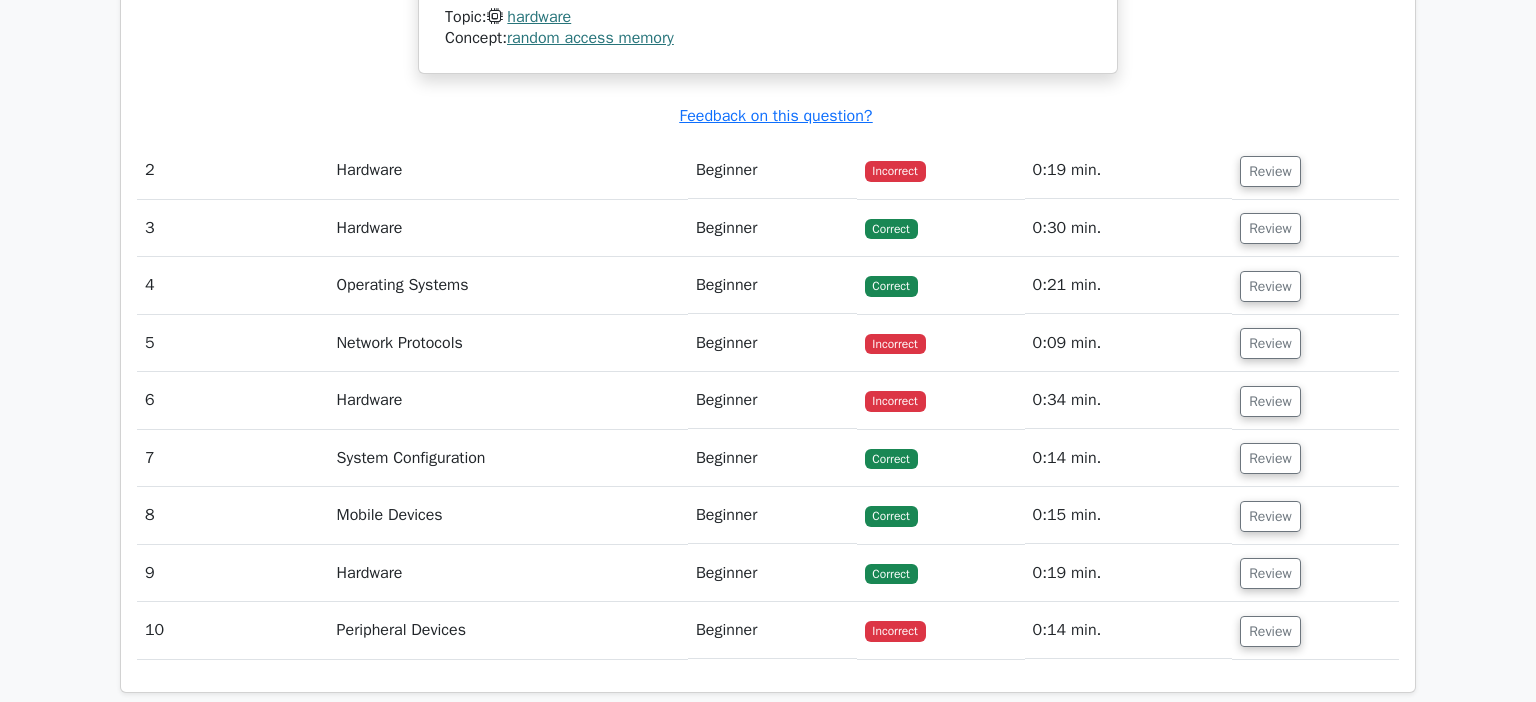 scroll, scrollTop: 2165, scrollLeft: 0, axis: vertical 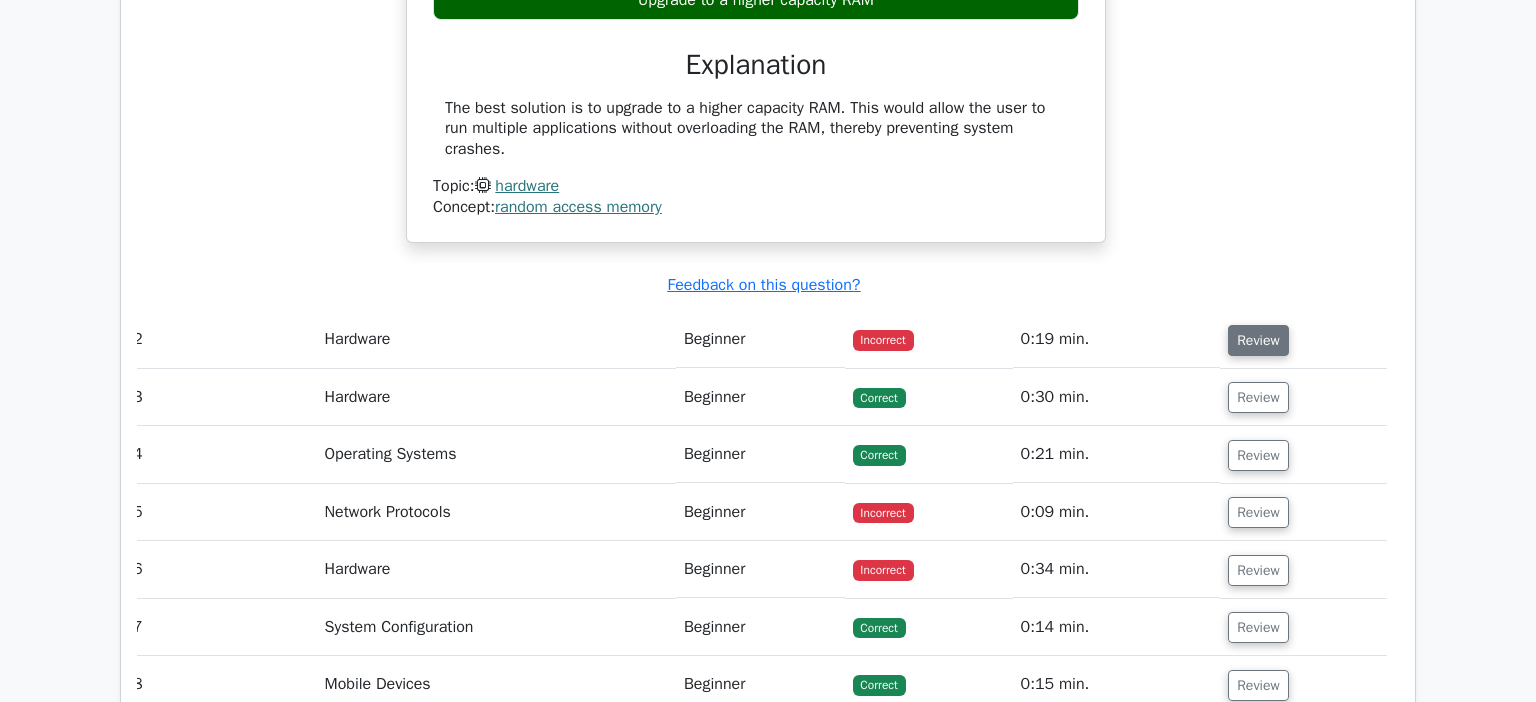 click on "Review" at bounding box center [1258, 340] 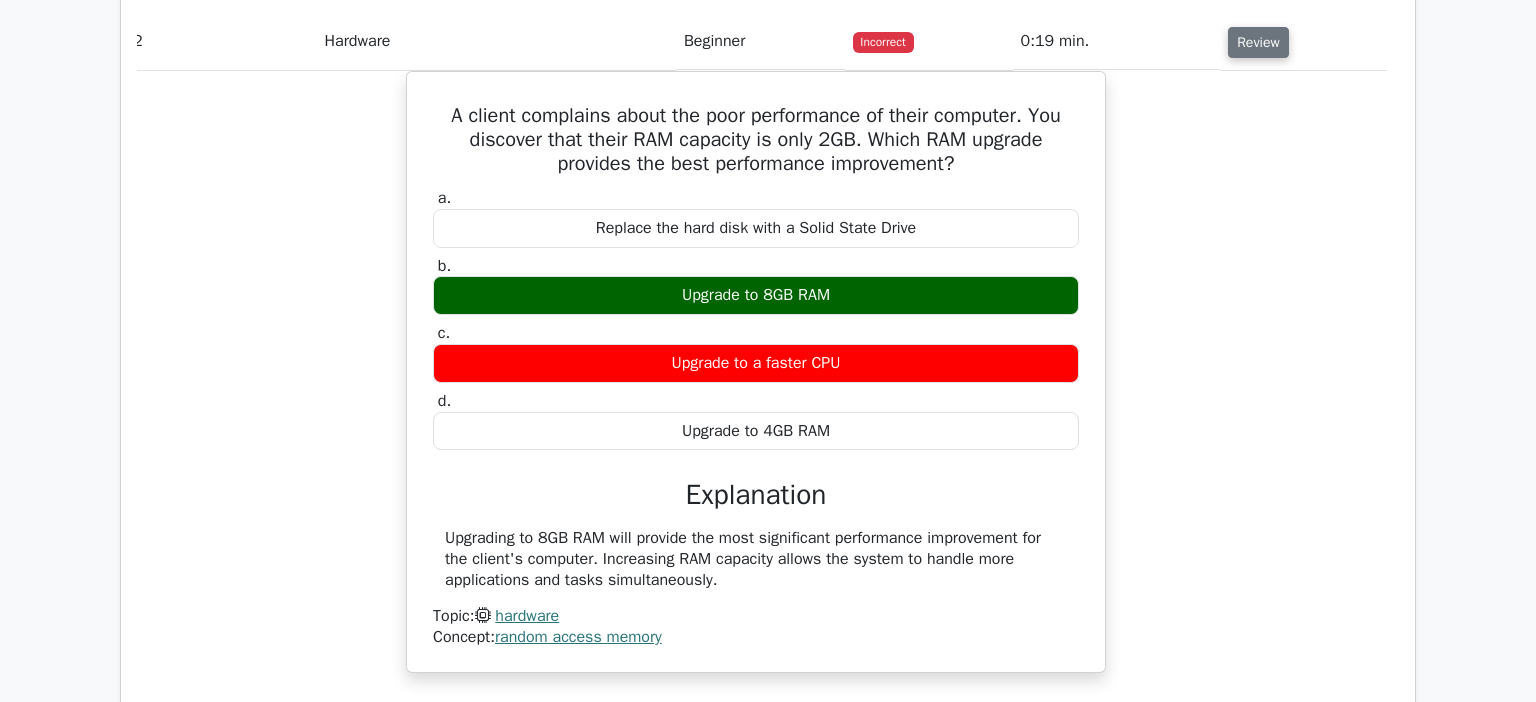 scroll, scrollTop: 2308, scrollLeft: 0, axis: vertical 